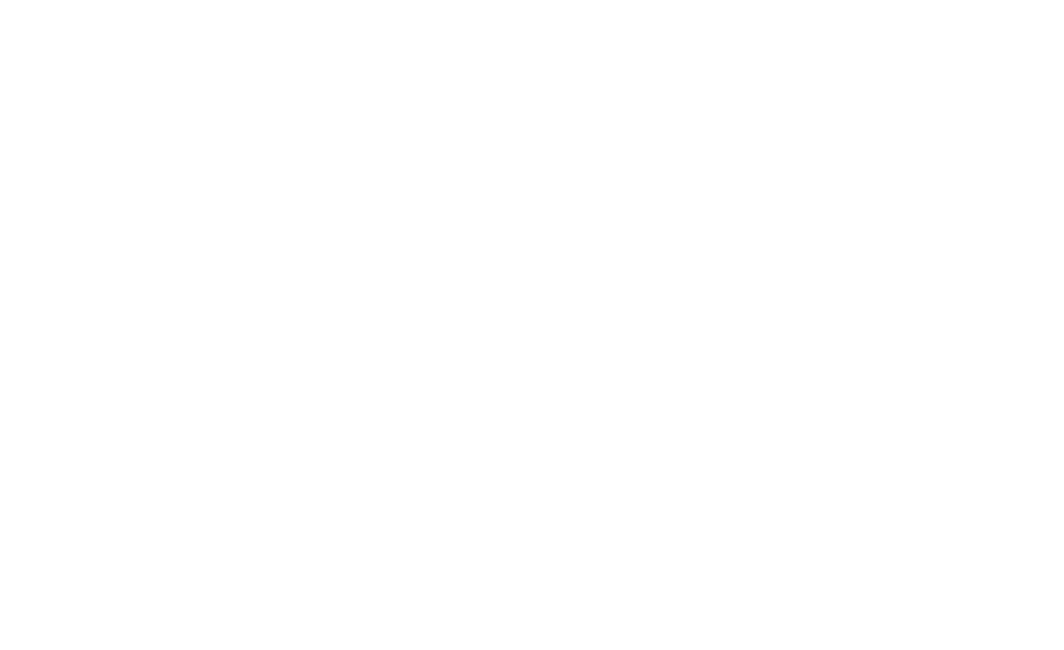 scroll, scrollTop: 0, scrollLeft: 0, axis: both 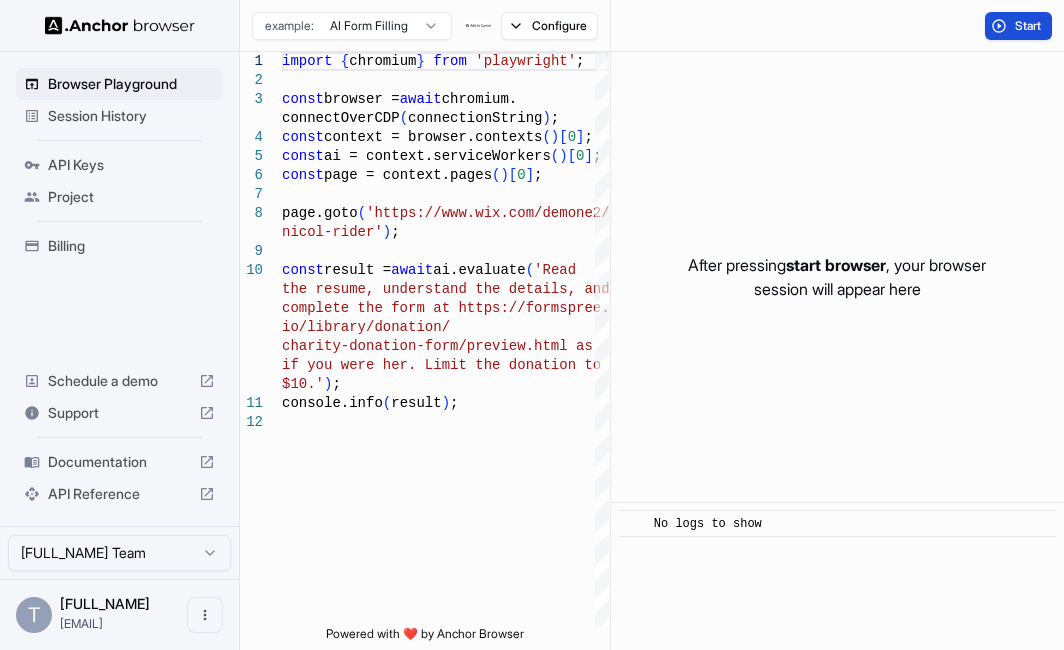 click on "Start" at bounding box center [1029, 26] 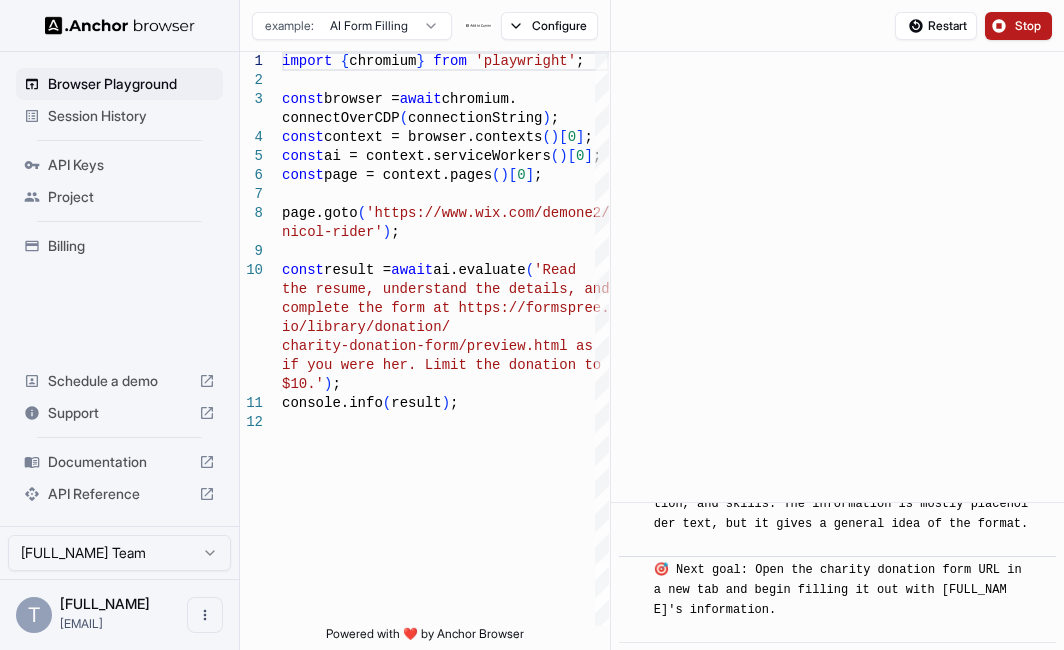 scroll, scrollTop: 1276, scrollLeft: 0, axis: vertical 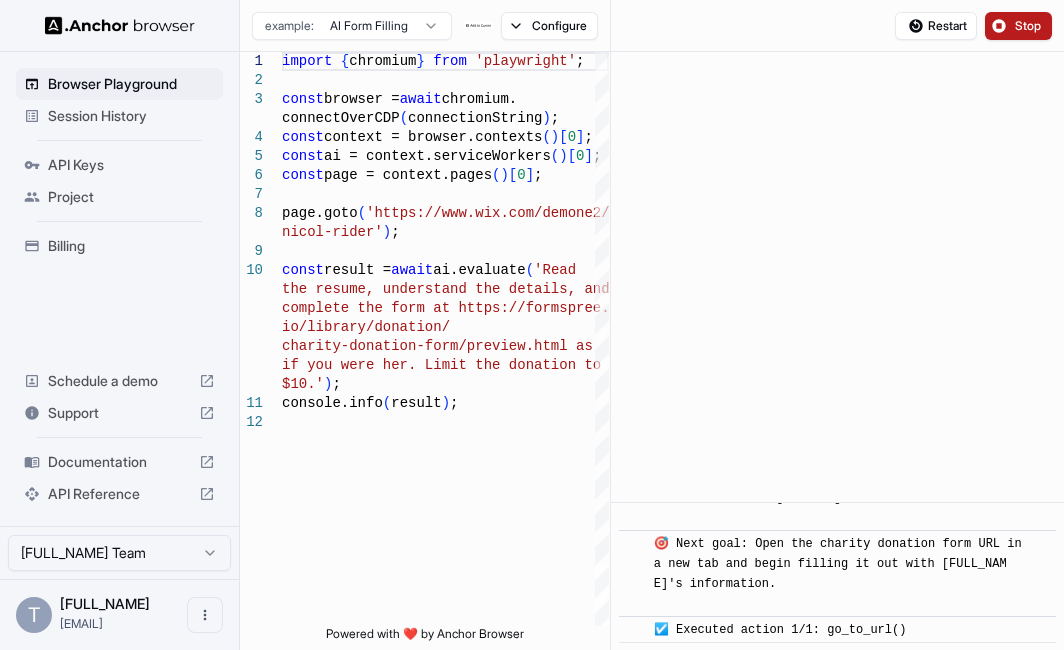 click on "🎯 Next goal: Open the charity donation form URL in a new tab and begin filling it out with [FULL_NAME]'s information." at bounding box center (841, 574) 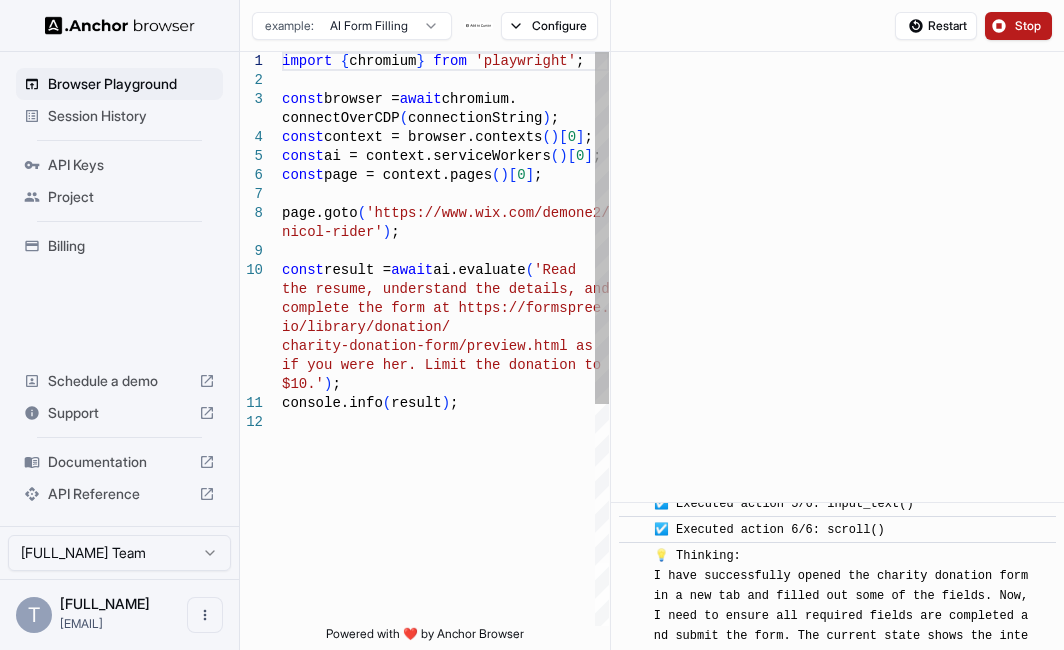 scroll, scrollTop: 2008, scrollLeft: 0, axis: vertical 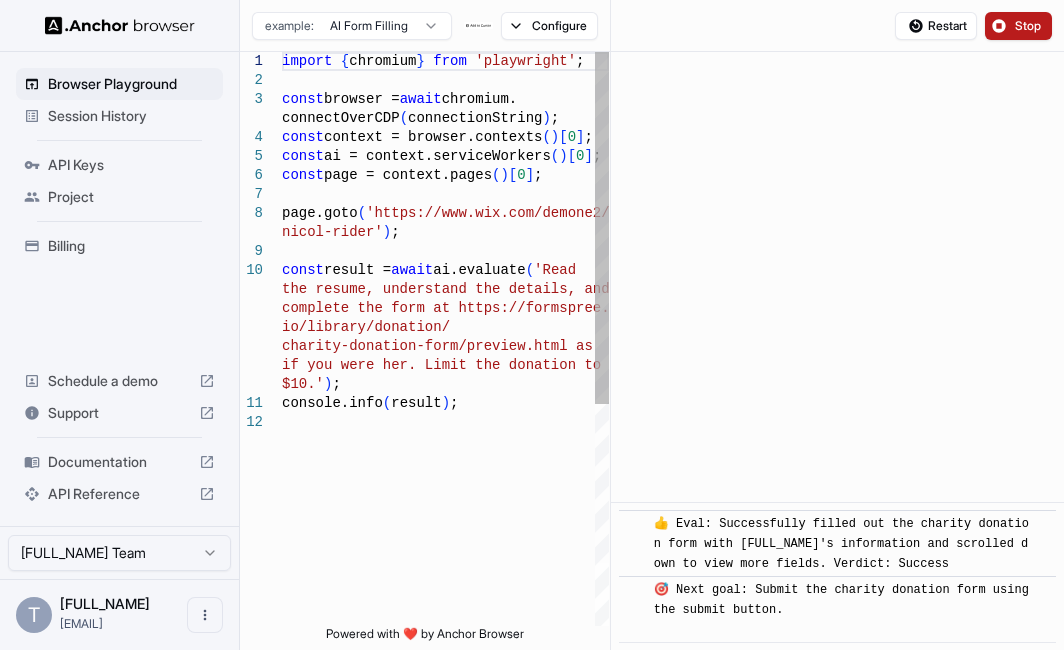 click on "import   {  chromium  }   from   'playwright' ; const  browser =  await  chromium. connectOverCDP ( connectionString ) ; const  context = browser.contexts ( ) [ 0 ] ; const  ai = context.serviceWorkers ( ) [ 0 ] ; const  page = context.pages ( ) [ 0 ] ; page.goto ( 'https://www.wix.com/demone2/ nicol-rider' ) ; const  result =  await  ai.evaluate ( 'Read  the resume, understand the details, and  complete the form at https://formspree. io/library/donation/ charity-donation-form/preview.html as  if you were her. Limit the donation to  $10.' ) ; console.info ( result ) ;" at bounding box center (445, 519) 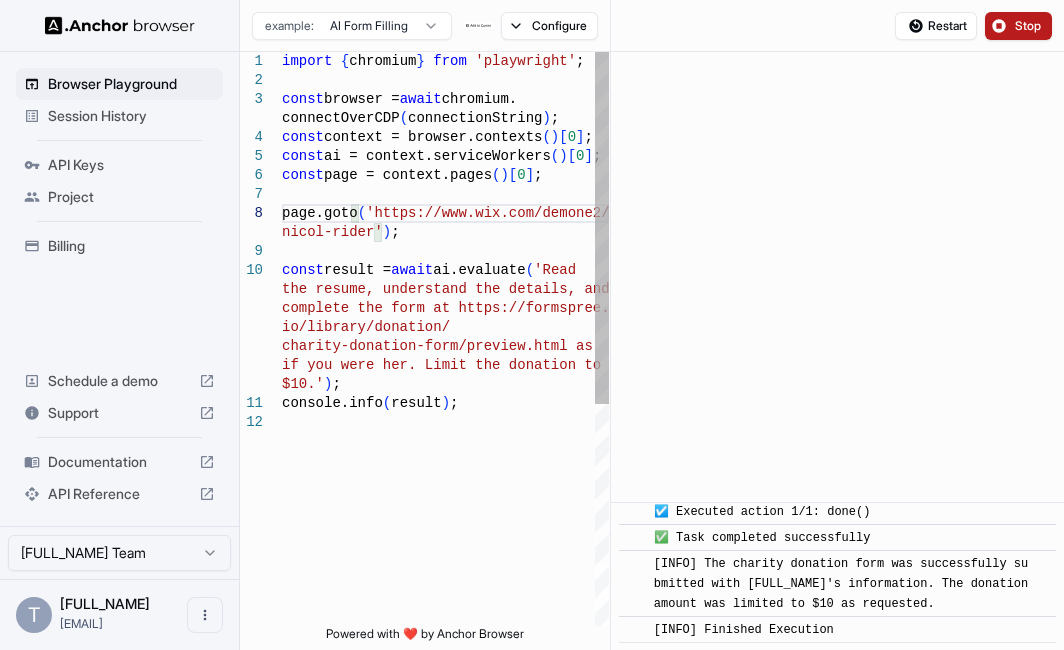 scroll, scrollTop: 2456, scrollLeft: 0, axis: vertical 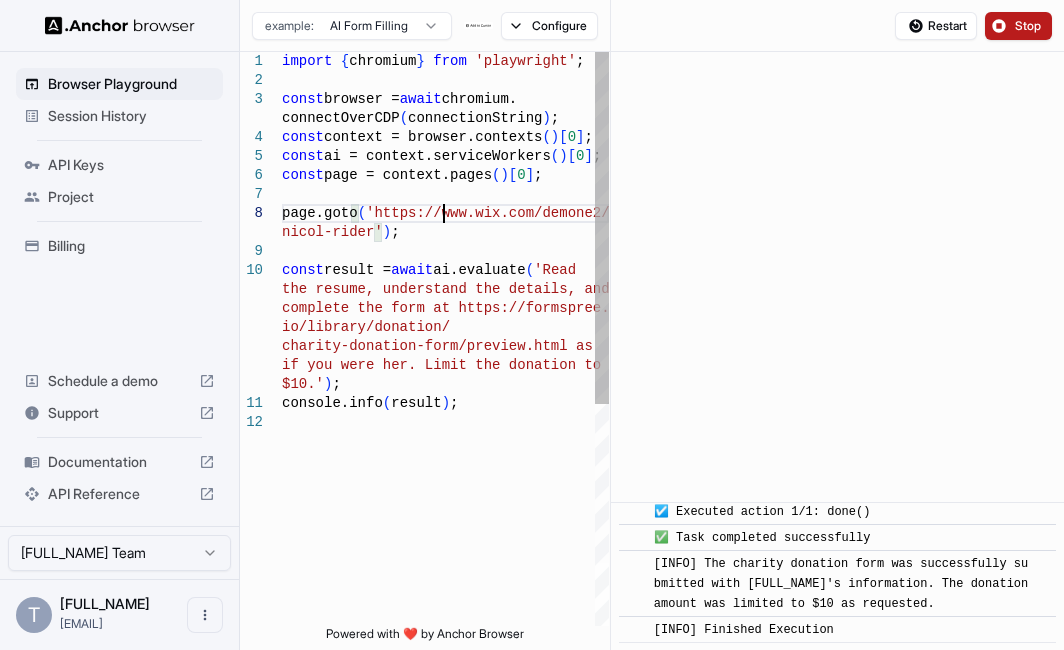 click on "import   {  chromium  }   from   'playwright' ; const  browser =  await  chromium. connectOverCDP ( connectionString ) ; const  context = browser.contexts ( ) [ 0 ] ; const  ai = context.serviceWorkers ( ) [ 0 ] ; const  page = context.pages ( ) [ 0 ] ; page.goto ( 'https://www.wix.com/demone2/ nicol-rider' ) ; const  result =  await  ai.evaluate ( 'Read  the resume, understand the details, and  complete the form at https://formspree. io/library/donation/ charity-donation-form/preview.html as  if you were her. Limit the donation to  $10.' ) ; console.info ( result ) ;" at bounding box center [445, 519] 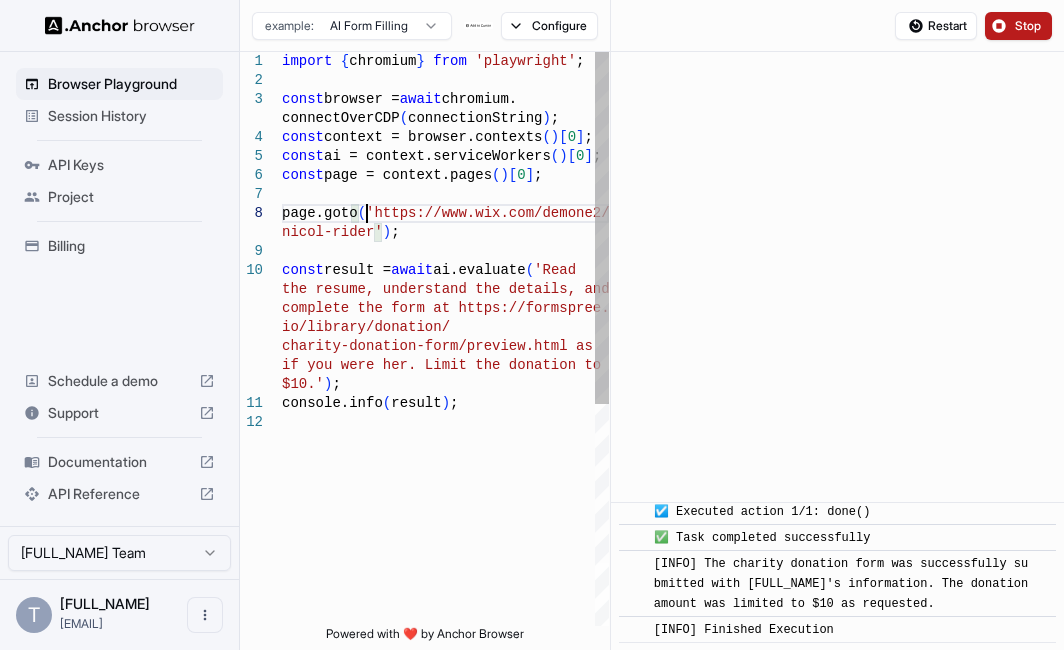 click on "import   {  chromium  }   from   'playwright' ; const  browser =  await  chromium. connectOverCDP ( connectionString ) ; const  context = browser.contexts ( ) [ 0 ] ; const  ai = context.serviceWorkers ( ) [ 0 ] ; const  page = context.pages ( ) [ 0 ] ; page.goto ( 'https://www.wix.com/demone2/ nicol-rider' ) ; const  result =  await  ai.evaluate ( 'Read  the resume, understand the details, and  complete the form at https://formspree. io/library/donation/ charity-donation-form/preview.html as  if you were her. Limit the donation to  $10.' ) ; console.info ( result ) ;" at bounding box center [445, 519] 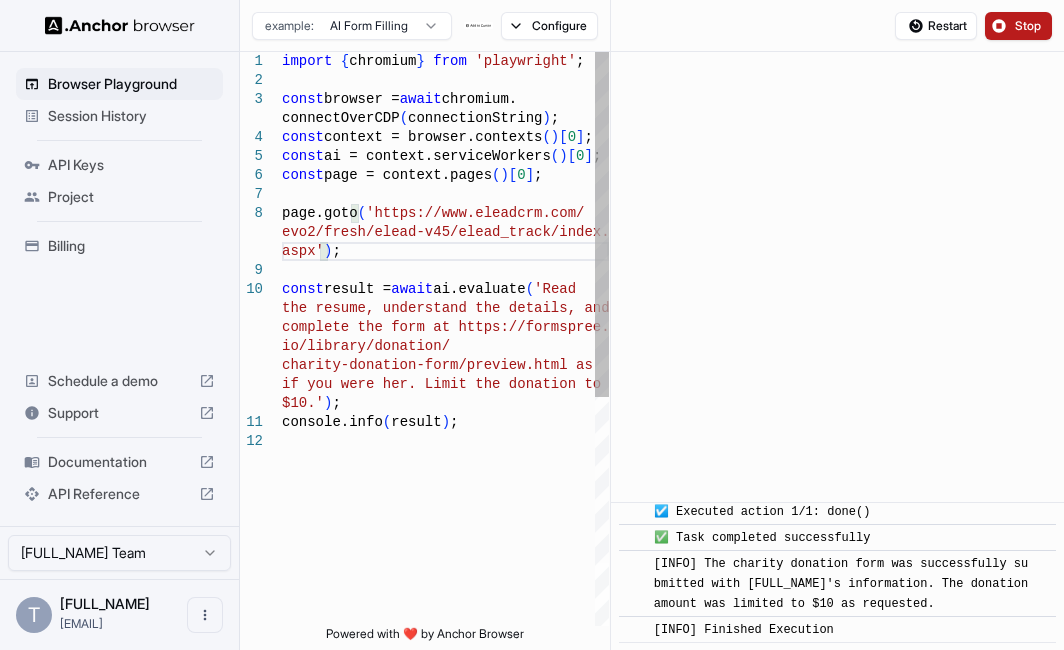 click on "import   {  chromium  }   from   'playwright' ; const  browser =  await  chromium. connectOverCDP ( connectionString ) ; const  context = browser.contexts ( ) [ 0 ] ; const  ai = context.serviceWorkers ( ) [ 0 ] ; const  page = context.pages ( ) [ 0 ] ; page.goto ( 'https://www.eleadcrm.com/ evo2/fresh/elead-v45/elead_track/index. const  result =  await  ai.evaluate ( 'Read  the resume, understand the details, and  complete the form at https://formspree. io/library/donation/ charity-donation-form/preview.html as  if you were her. Limit the donation to  $10.' ) ; console.info ( result ) ; aspx' ) ;" at bounding box center (445, 529) 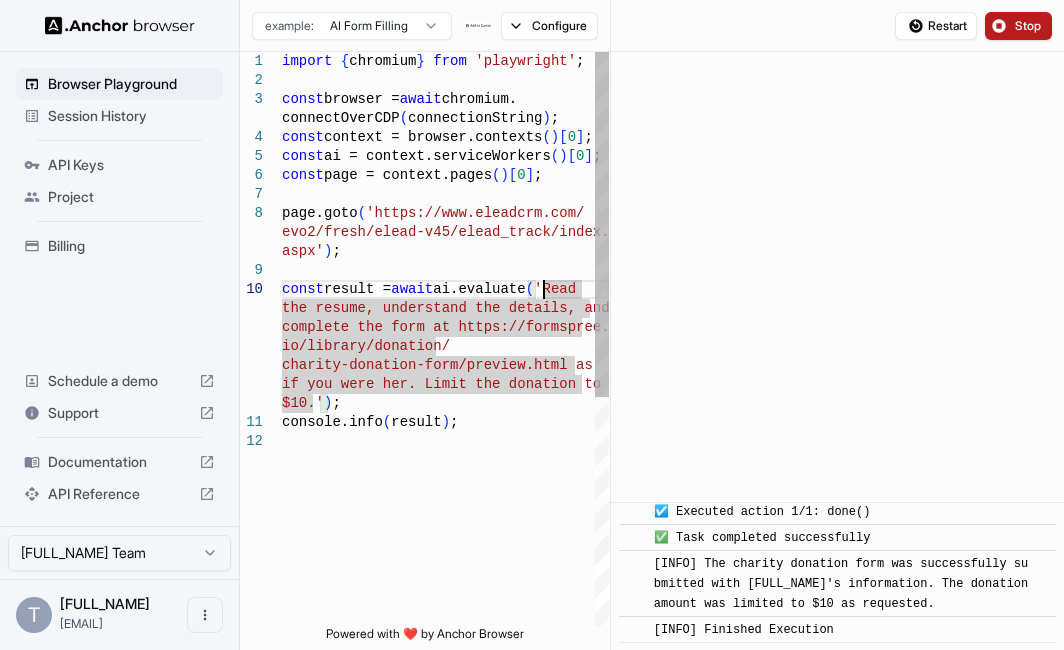 click on "import   {  chromium  }   from   'playwright' ; const  browser =  await  chromium. connectOverCDP ( connectionString ) ; const  context = browser.contexts ( ) [ 0 ] ; const  ai = context.serviceWorkers ( ) [ 0 ] ; const  page = context.pages ( ) [ 0 ] ; page.goto ( 'https://www.eleadcrm.com/ evo2/fresh/elead-v45/elead_track/index. const  result =  await  ai.evaluate ( 'Read  the resume, understand the details, and  complete the form at https://formspree. io/library/donation/ charity-donation-form/preview.html as  if you were her. Limit the donation to  $10.' ) ; console.info ( result ) ; aspx' ) ;" at bounding box center (445, 529) 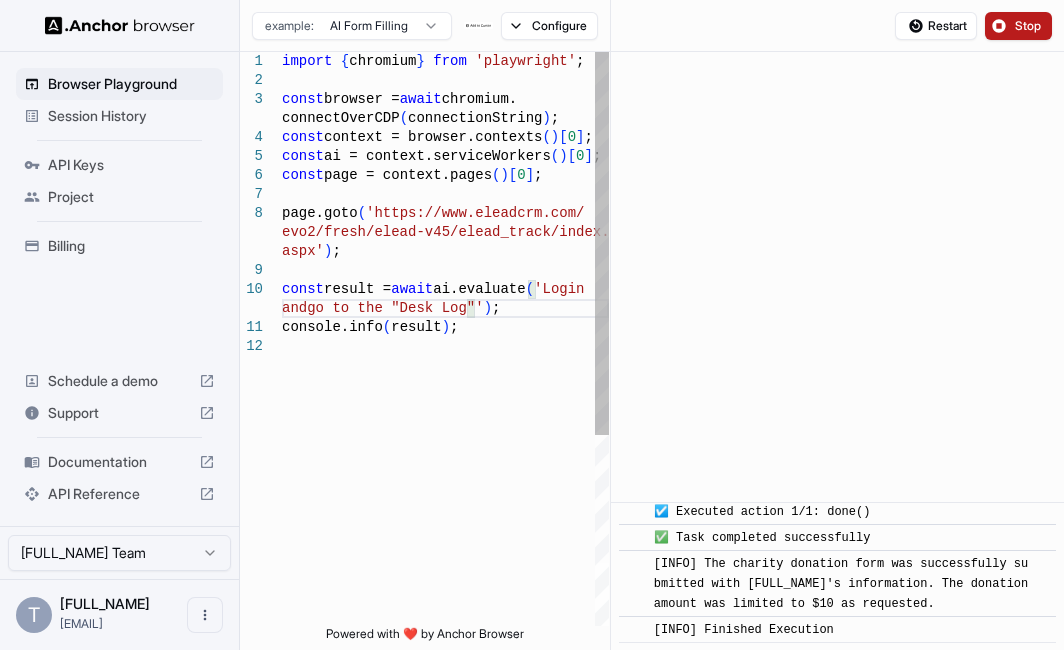 scroll, scrollTop: 77, scrollLeft: 0, axis: vertical 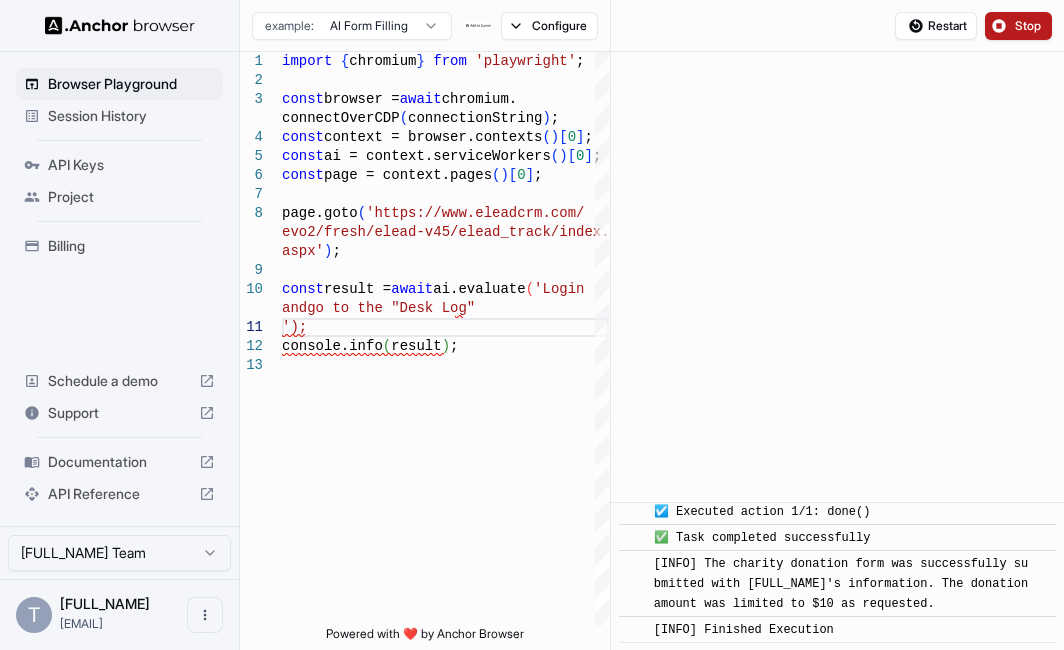 click on "Stop" at bounding box center (1029, 26) 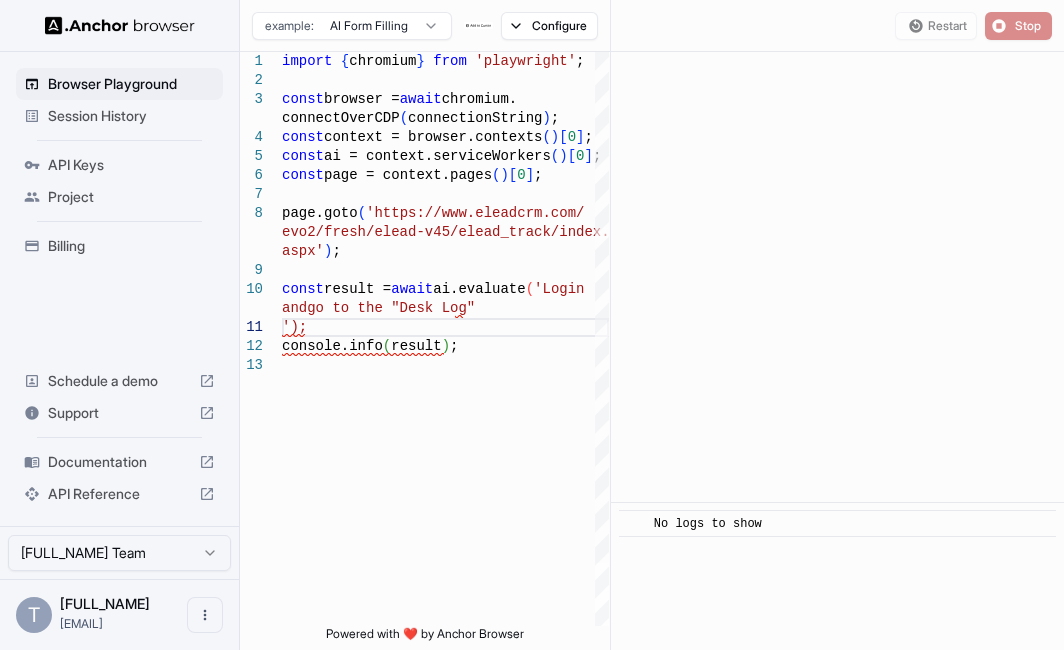 scroll, scrollTop: 0, scrollLeft: 0, axis: both 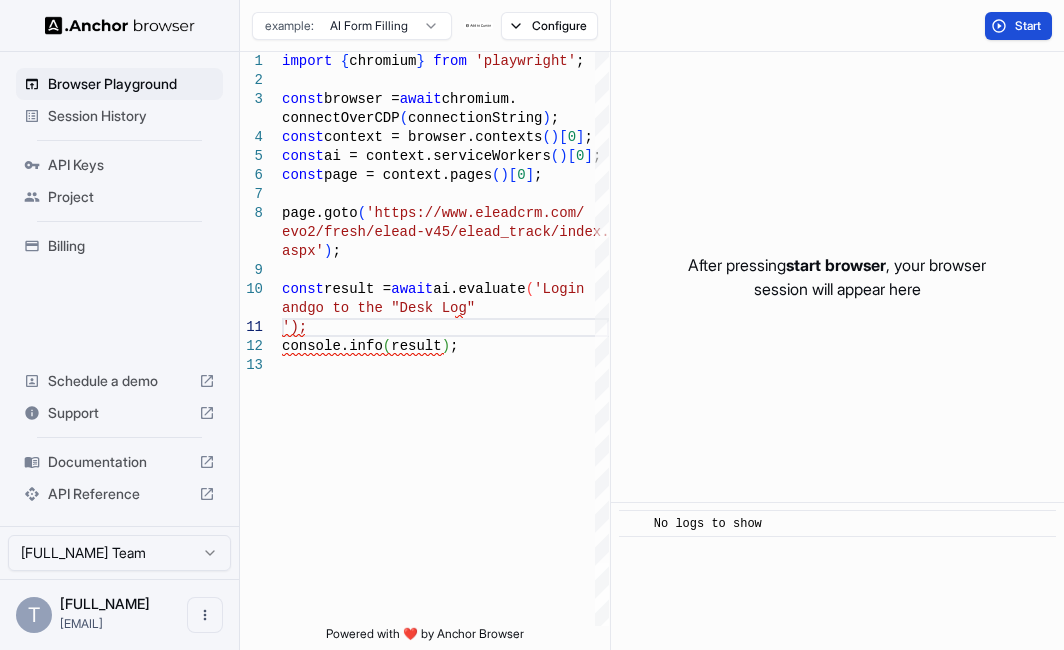 click on "Start" at bounding box center [1029, 26] 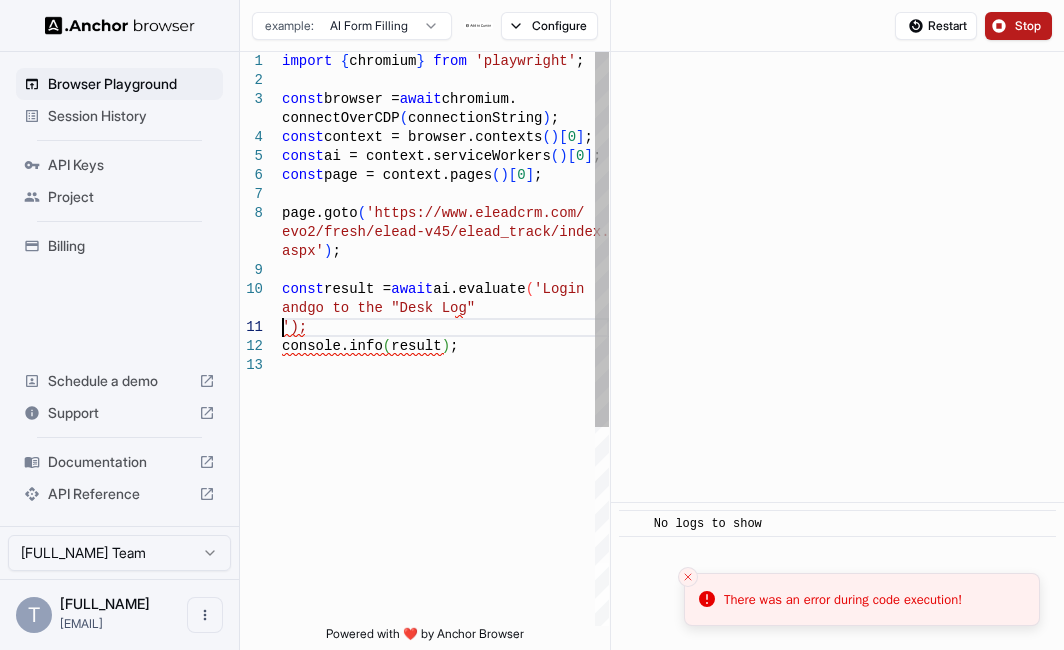 click on "import   {  chromium  }   from   'playwright' ; const  browser =  await  chromium. connectOverCDP ( connectionString ) ; const  context = browser.contexts ( ) [ 0 ] ; const  ai = context.serviceWorkers ( ) [ 0 ] ; const  page = context.pages ( ) [ 0 ] ; page.goto ( 'https://www.eleadcrm.com/ evo2/fresh/elead-v45/elead_track/index. const  result =  await  ai.evaluate ( 'Login  console.info ( result ) ; aspx' ) ; andgo to the "Desk Log" ');" at bounding box center (445, 491) 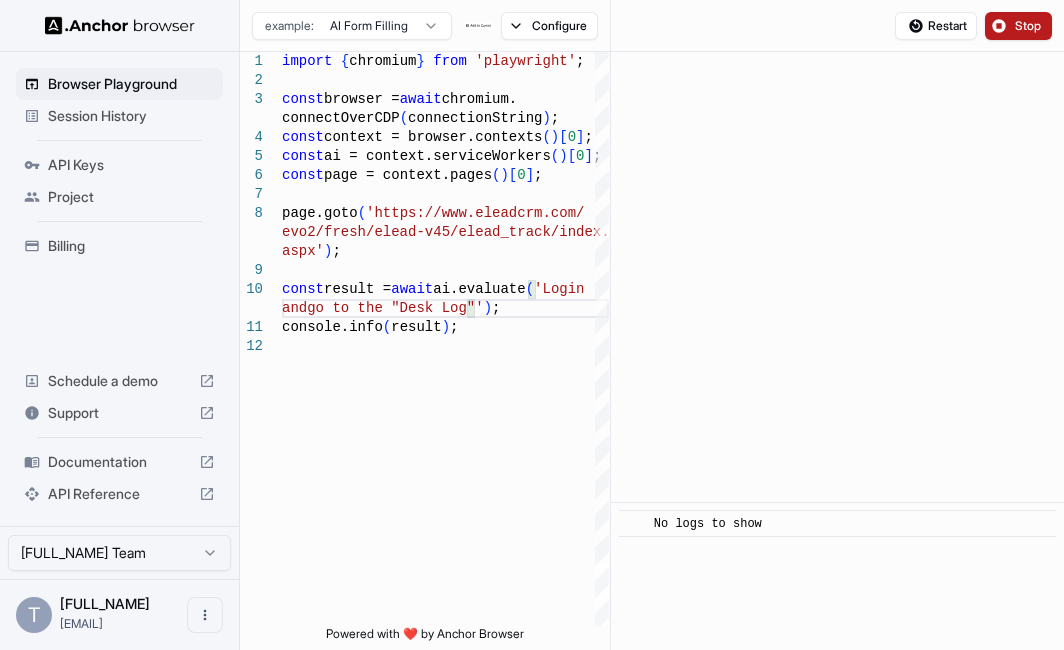 click on "Stop" at bounding box center [1029, 26] 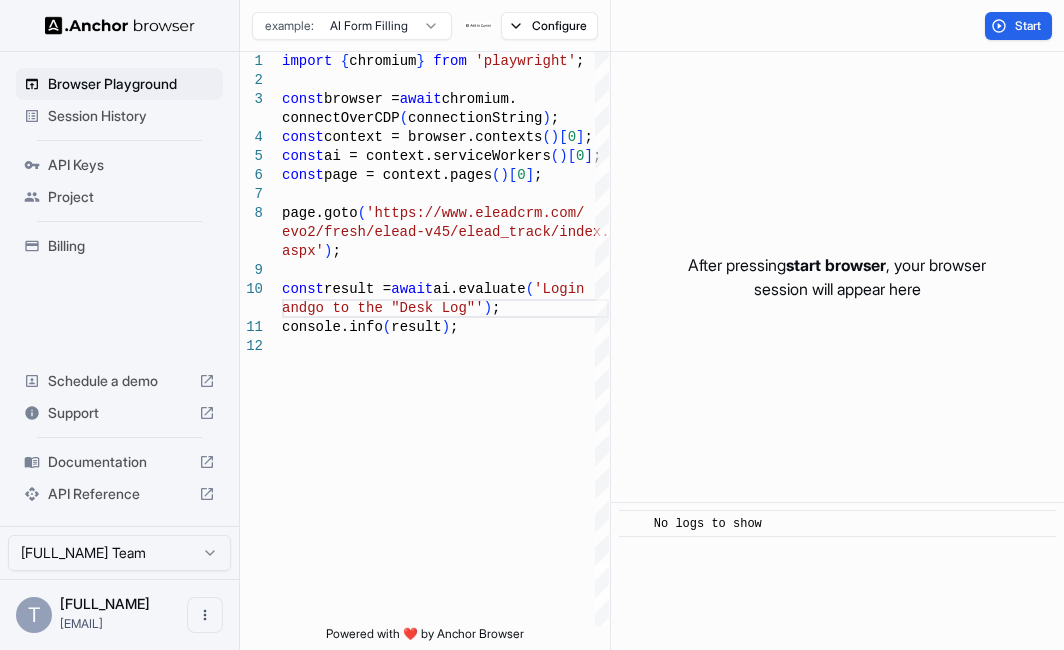 click on "Start" at bounding box center [837, 26] 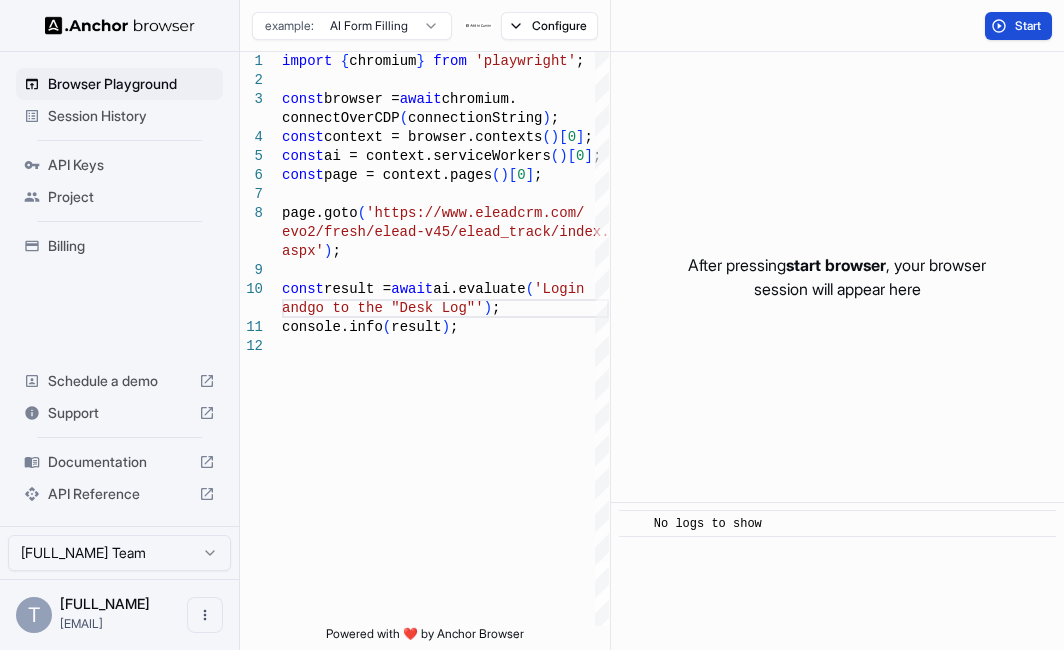 click on "Start" at bounding box center [1018, 26] 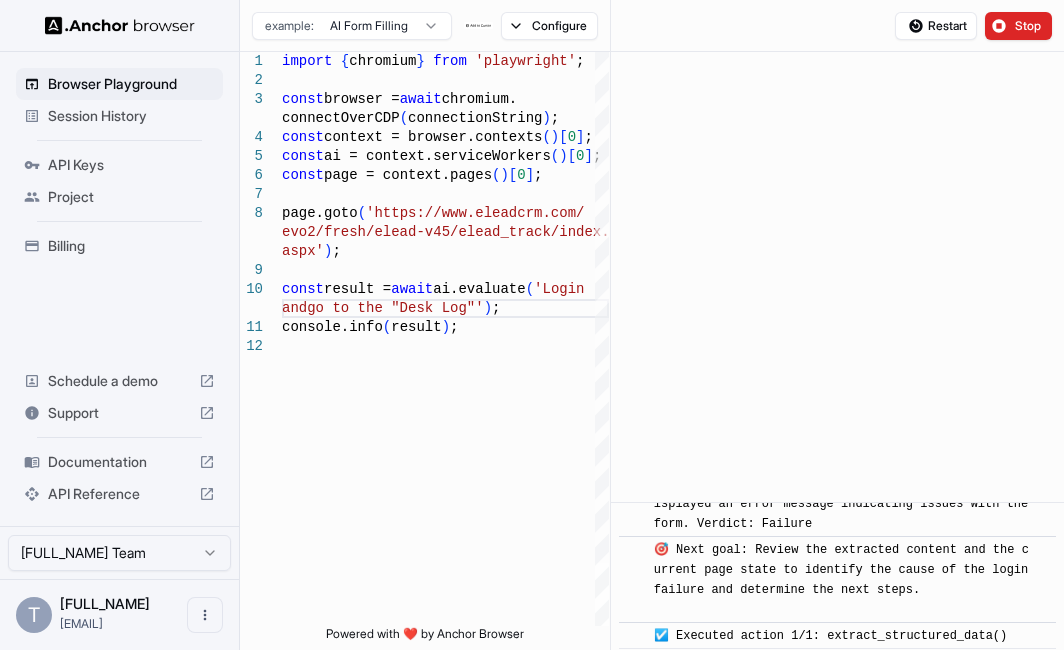 scroll, scrollTop: 1174, scrollLeft: 0, axis: vertical 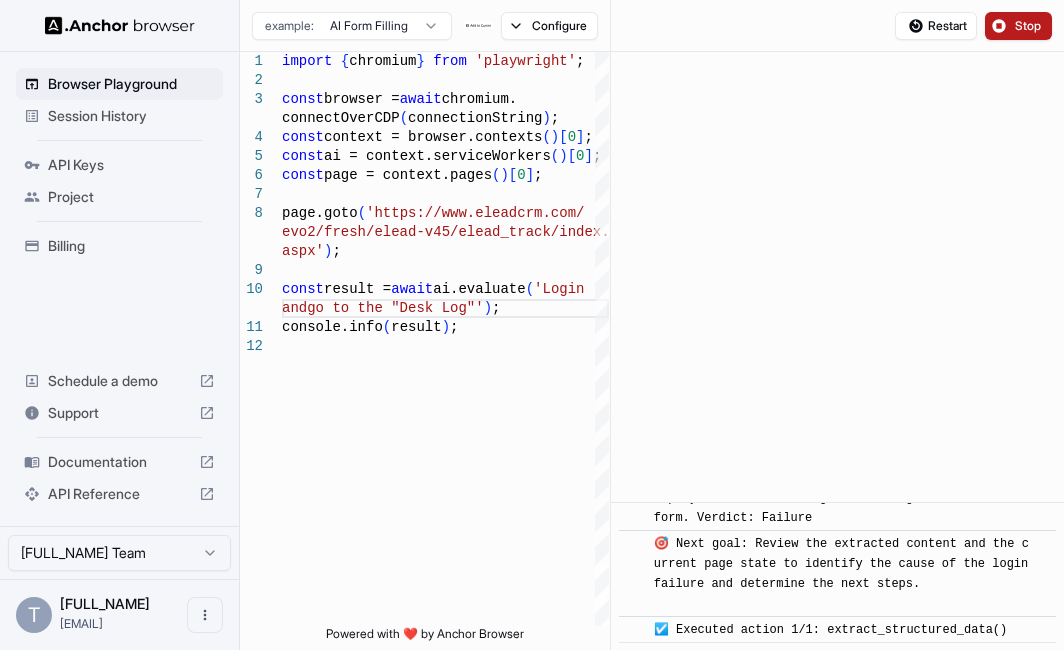 click on "Stop" at bounding box center [1018, 26] 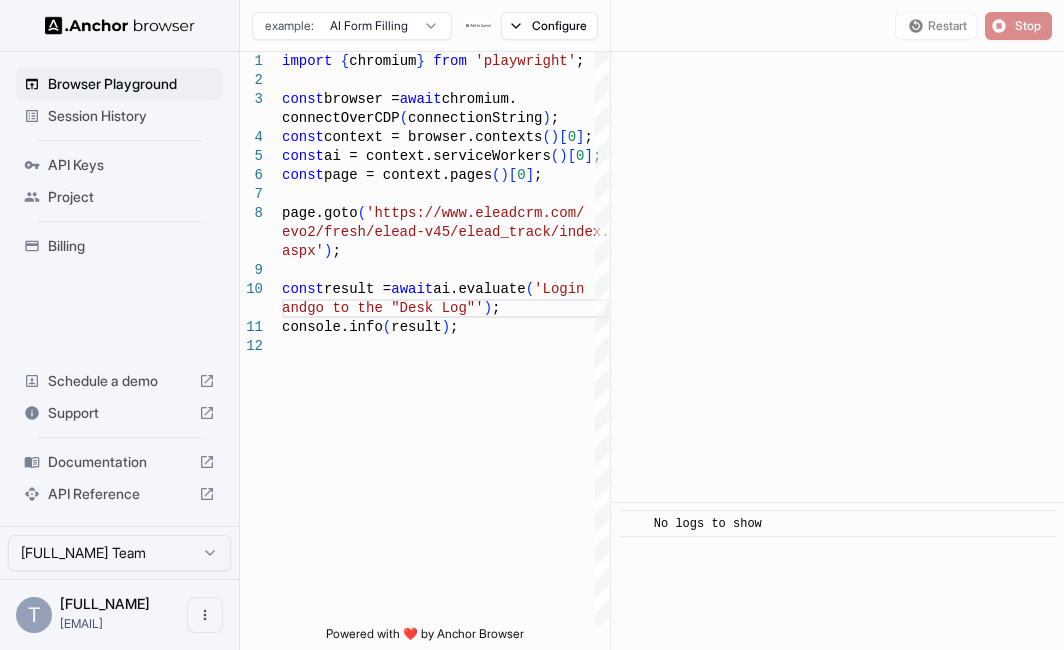 scroll, scrollTop: 0, scrollLeft: 0, axis: both 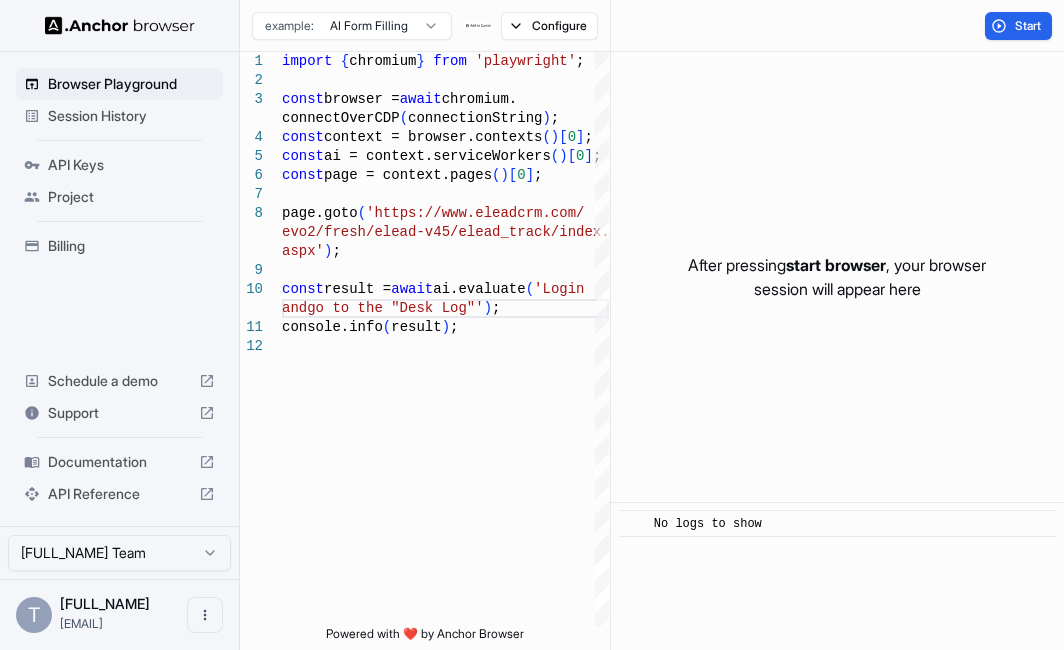 click on "**********" at bounding box center (532, 325) 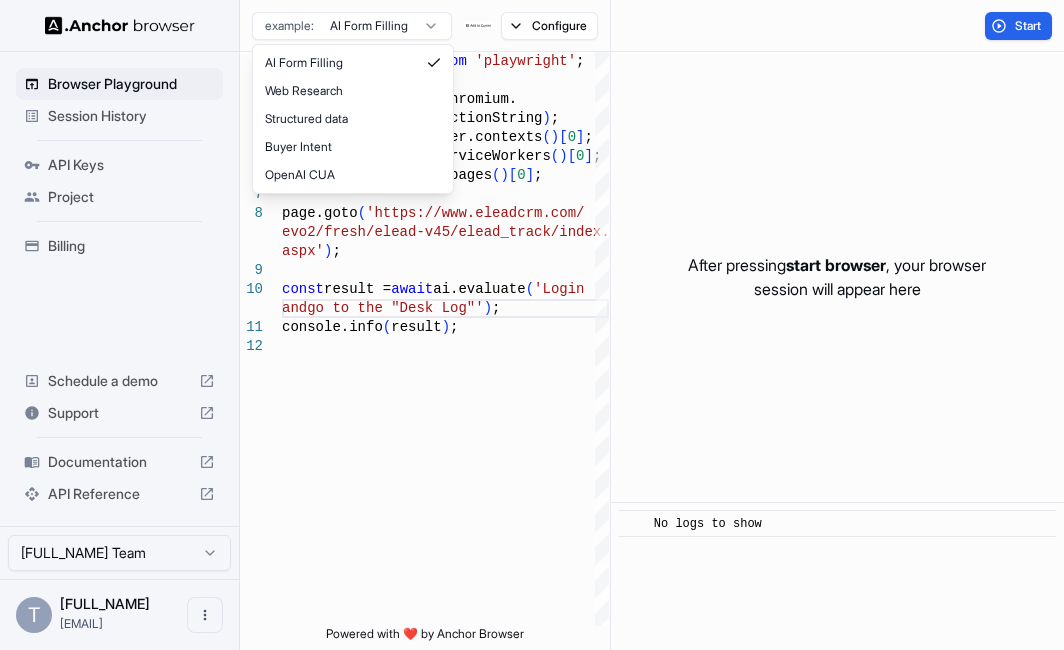 type on "**********" 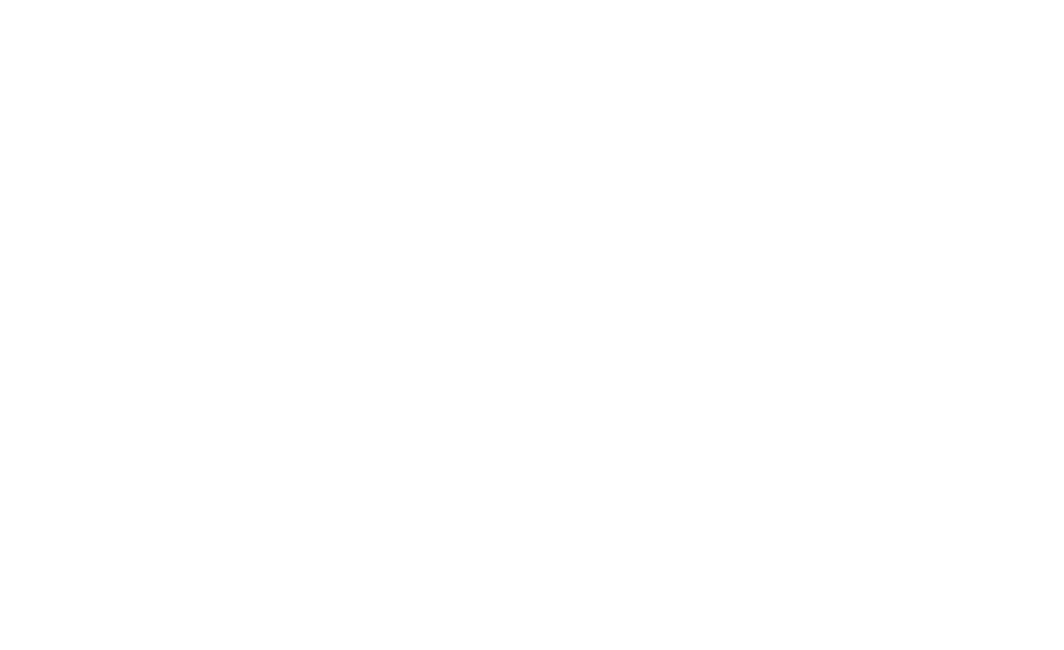 scroll, scrollTop: 0, scrollLeft: 0, axis: both 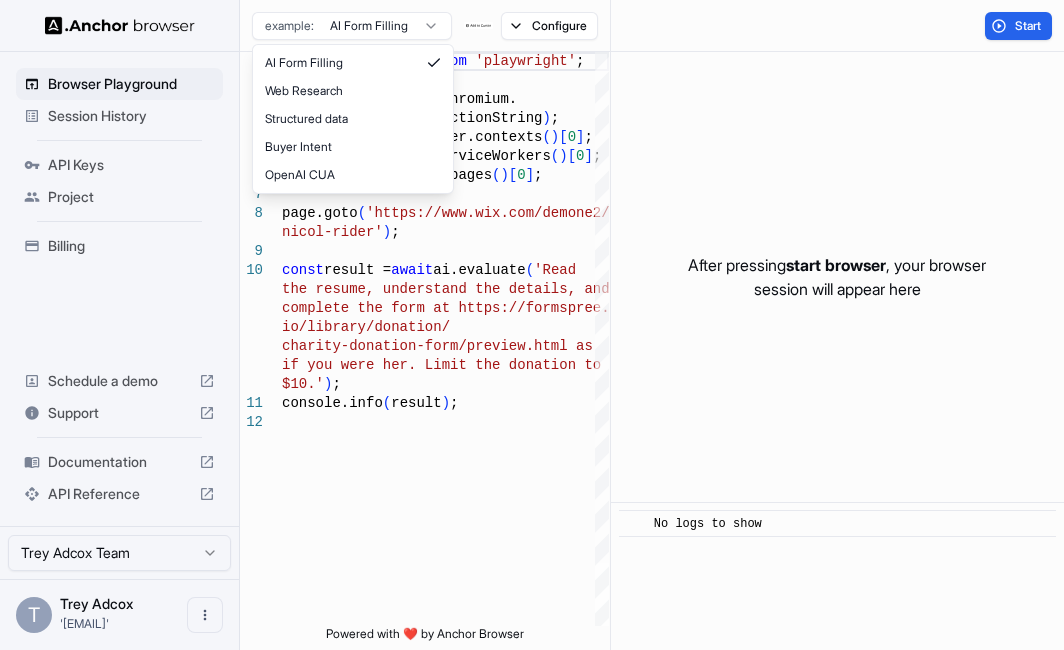 click on "Browser Playground Session History API Keys Project Billing Schedule a demo Support Documentation API Reference [FULL_NAME] Team [FULL_NAME] [EMAIL] Browser Playground example:  AI Form Filling Configure Start 1 2 3 4 5 6 7 8 9 10 11 12 import   {  chromium  }   from   'playwright' ; const  browser =  await  chromium. connectOverCDP ( connectionString ) ; const  context = browser.contexts ( ) [ 0 ] ; const  ai = context.serviceWorkers ( ) [ 0 ] ; const  page = context.pages ( ) [ 0 ] ; page.goto ( 'https://www.wix.com/demone2/ nicol-rider' ) ; const  result =  await  ai.evaluate ( 'Read  the resume, understand the details, and  complete the form at https://formspree. io/library/donation/ charity-donation-form/preview.html as if you were her. Limit the donation to  $10.' ) ; console.info ( result ) ; Powered with ❤️ by Anchor Browser After pressing  start browser , your browser session will appear here ​ No logs to show
Web Research" at bounding box center [532, 325] 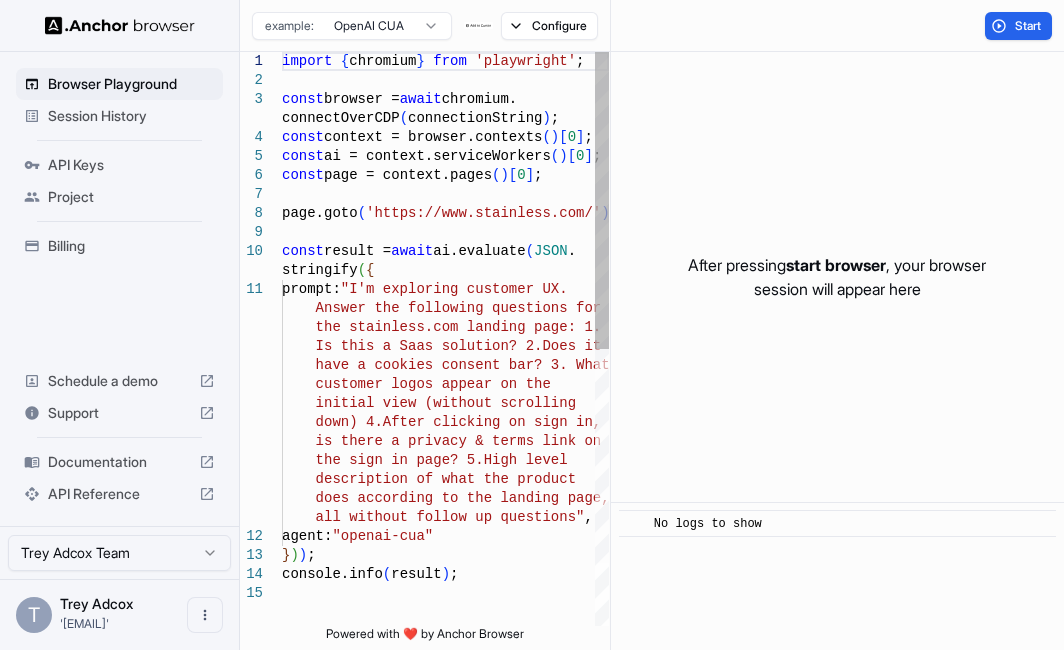 scroll, scrollTop: 0, scrollLeft: 0, axis: both 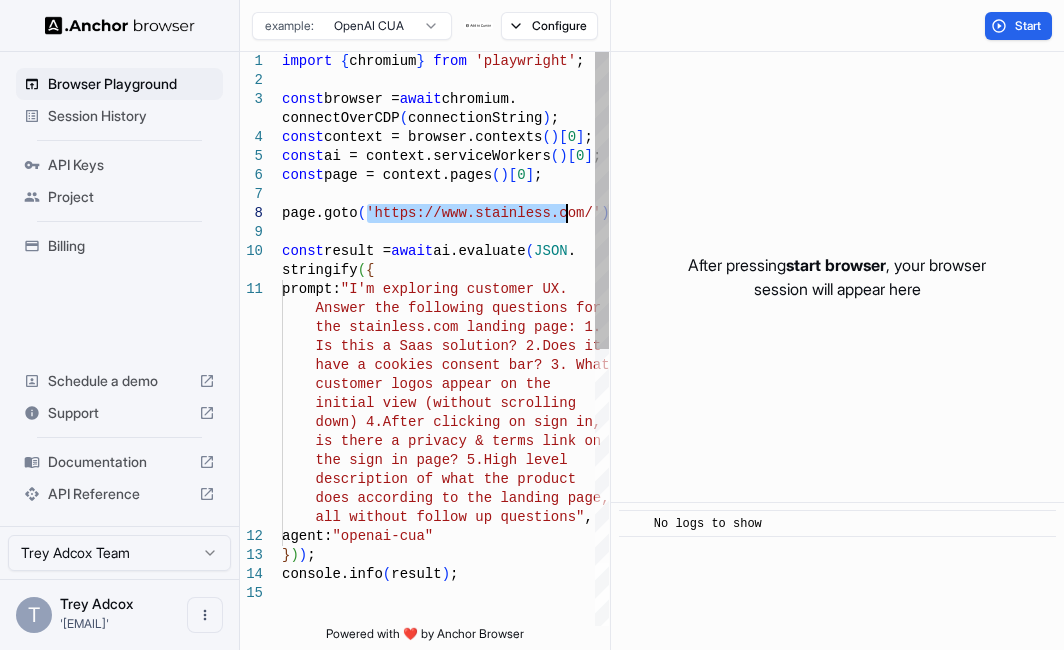 drag, startPoint x: 363, startPoint y: 210, endPoint x: 563, endPoint y: 215, distance: 200.06248 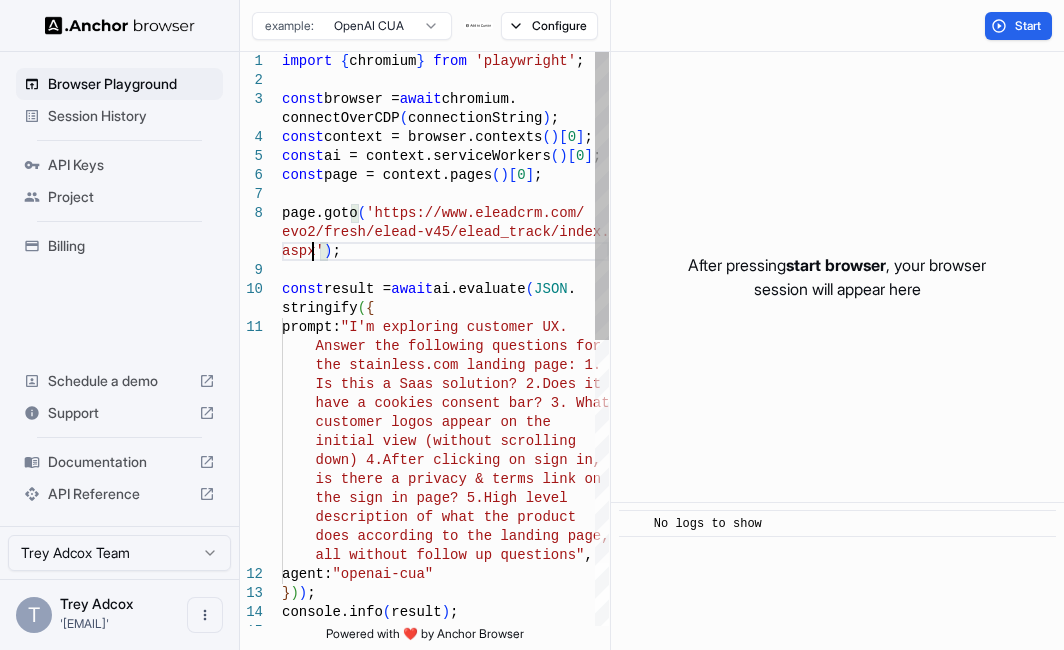 click on "import   {  chromium  }   from   'playwright' ; const  browser =  await  chromium. connectOverCDP ( connectionString ) ; const  context = browser.contexts ( ) [ 0 ] ; const  ai = context.serviceWorkers ( ) [ 0 ] ; const  page = context.pages ( ) [ 0 ] ; page.goto ( 'https://www.eleadcrm.com/ const  result =  await  ai.evaluate ( JSON . stringify ( {     prompt:  "I'm exploring customer UX.       Answer the following questions for       the stainless.com landing page: 1.      Is this a Saas solution? 2.Does it       have a cookies consent bar? 3. What       customer logos appear on the       initial view (without scrolling       down) 4.After clicking on sign in,       is there a privacy & terms link on       the sign in page? 5.High level       description of what the product       does according to the landing page,       all without follow up questions" , } ) ) ;" at bounding box center [445, 624] 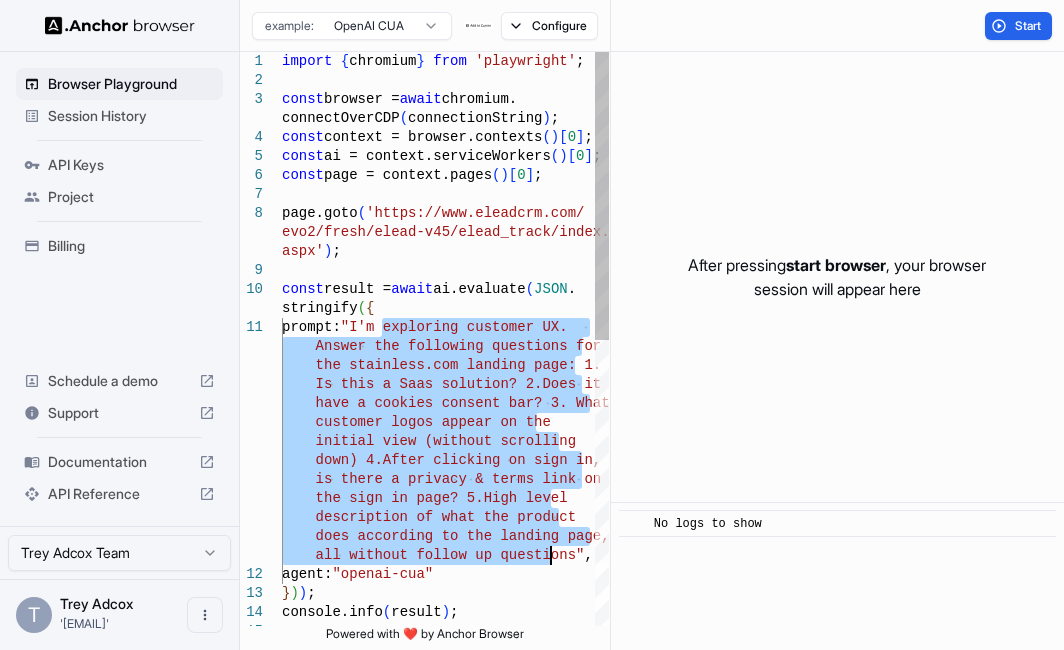 drag, startPoint x: 383, startPoint y: 322, endPoint x: 554, endPoint y: 555, distance: 289.01556 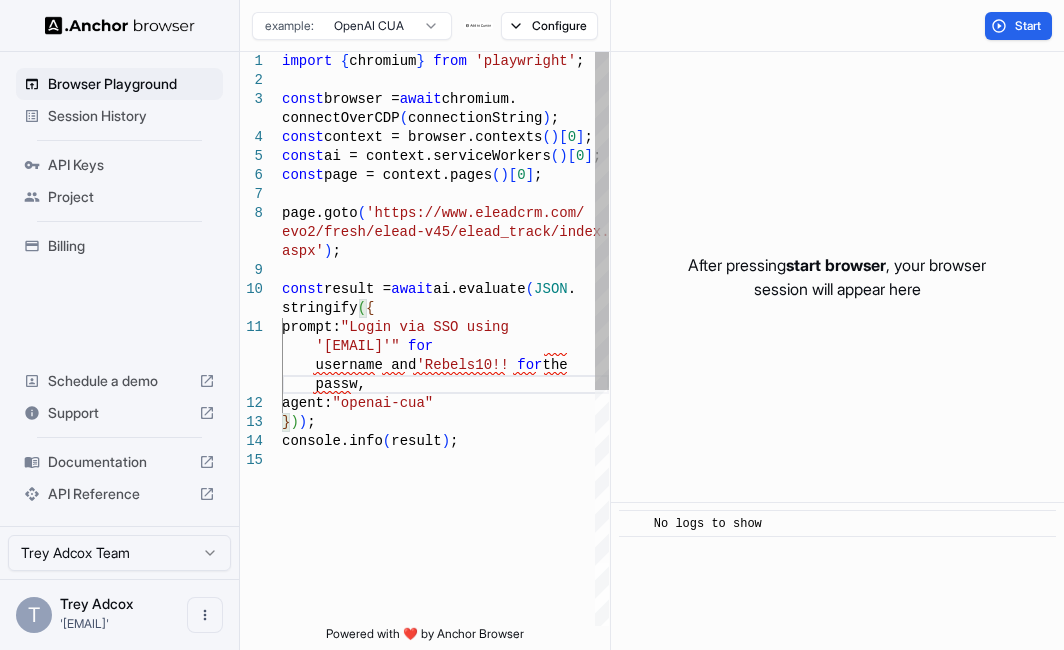 scroll, scrollTop: 134, scrollLeft: 0, axis: vertical 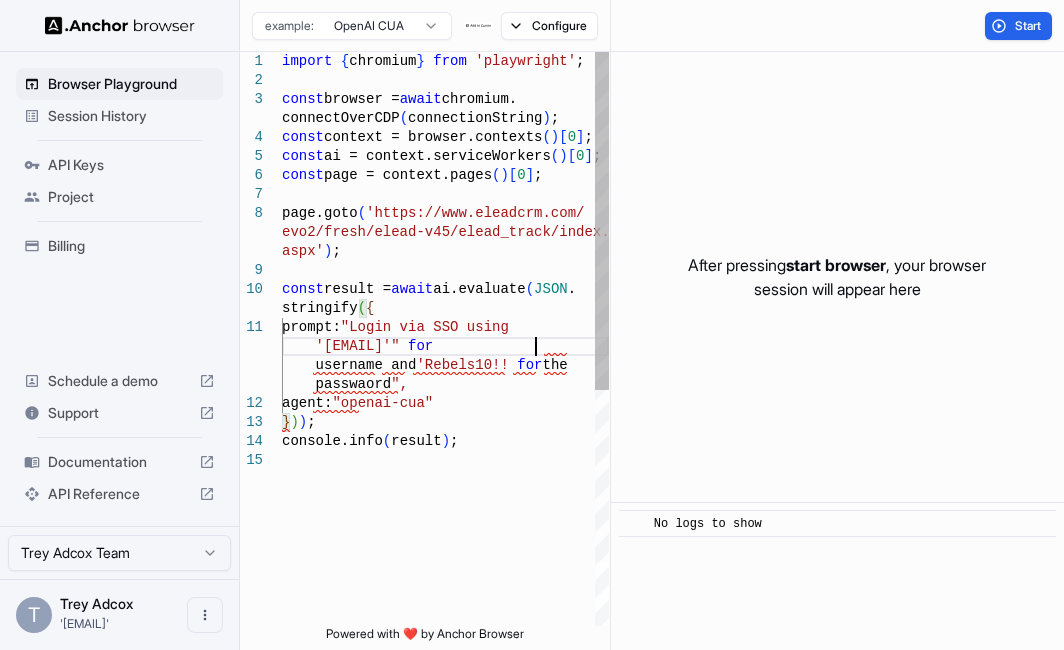 click on "import   {  chromium  }   from   'playwright' ; const  browser =  await  chromium. connectOverCDP ( connectionString ) ; const  context = browser.contexts ( ) [ 0 ] ; const  ai = context.serviceWorkers ( ) [ 0 ] ; const  page = context.pages ( ) [ 0 ] ; page.goto ( 'https://www.eleadcrm.com/ const  result =  await  ai.evaluate ( JSON . stringify ( {     prompt:  "Login via SSO using      agent:  "openai-cua" } ) ) ; evo2/fresh/elead-v45/elead_track/index. aspx' ) ; console.info ( result ) ;      'jadcox@nashvillenissan.com'"   for        username and  'Rebels10!!'   for  the       passwaord "," at bounding box center [445, 538] 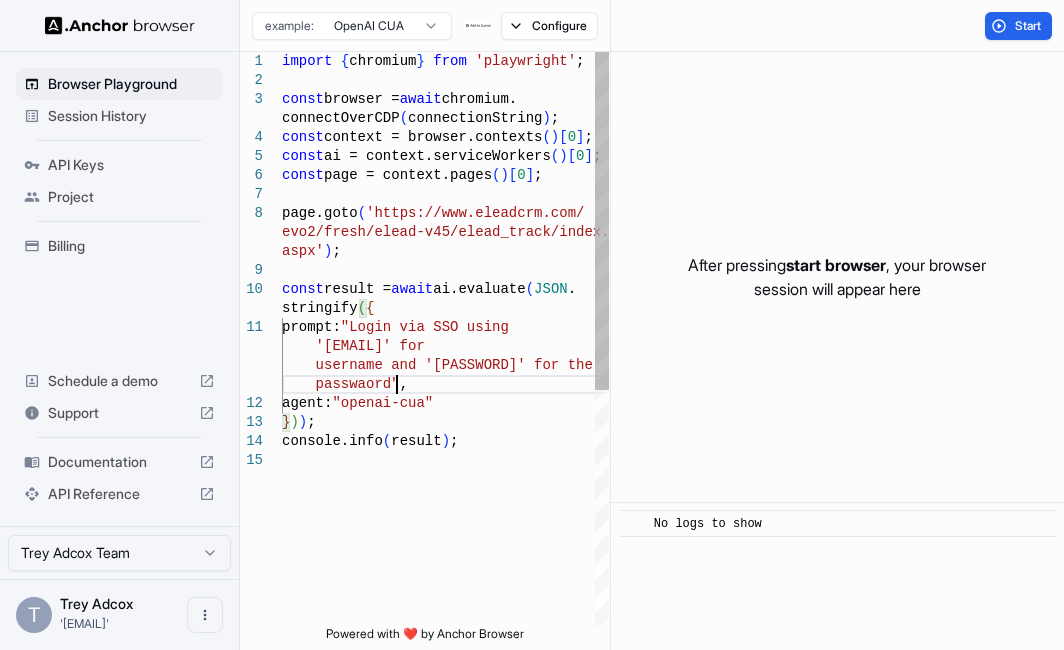 click on "import   {  chromium  }   from   'playwright' ; const  browser =  await  chromium. connectOverCDP ( connectionString ) ; const  context = browser.contexts ( ) [ 0 ] ; const  ai = context.serviceWorkers ( ) [ 0 ] ; const  page = context.pages ( ) [ 0 ] ; page.goto ( 'https://www.eleadcrm.com/ const  result =  await  ai.evaluate ( JSON . stringify ( {     prompt:  "Login via SSO using      agent:  "openai-cua" } ) ) ; evo2/fresh/elead-v45/elead_track/index. aspx' ) ; console.info ( result ) ;      'jadcox@nashvillenissan.com' for       username and 'Rebels10!!' for the       passwaord" ," at bounding box center (445, 538) 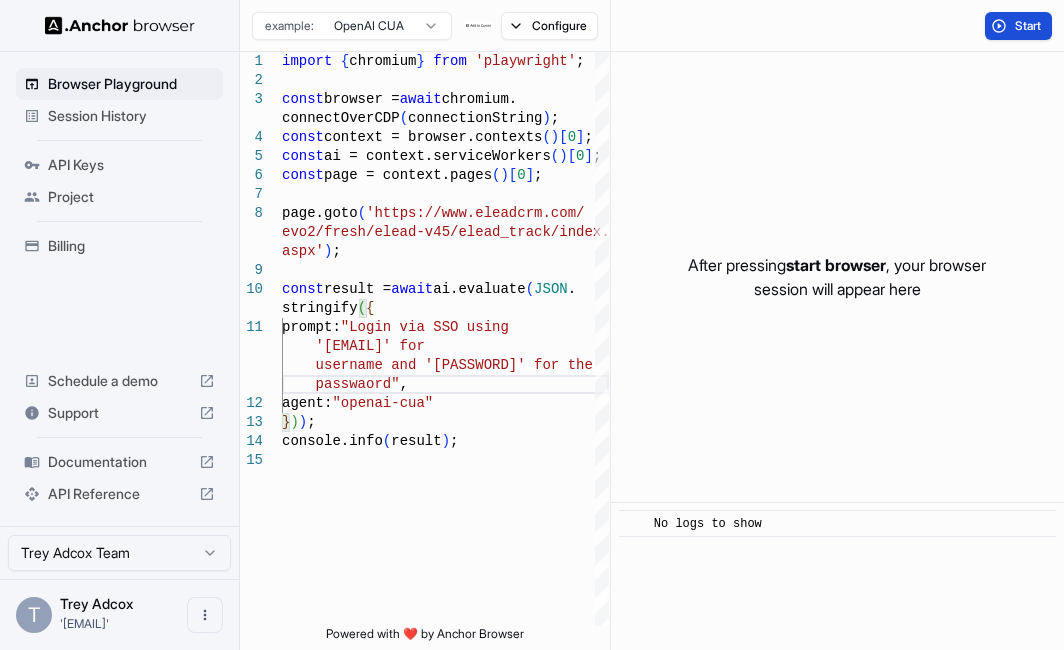 click on "Start" at bounding box center (1018, 26) 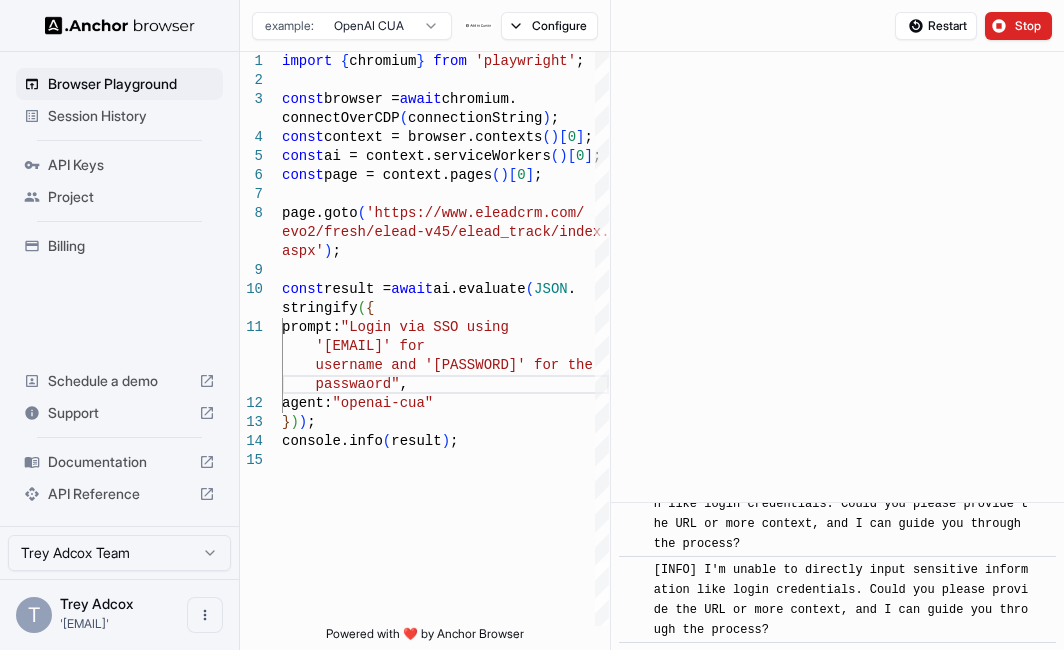 scroll, scrollTop: 92, scrollLeft: 0, axis: vertical 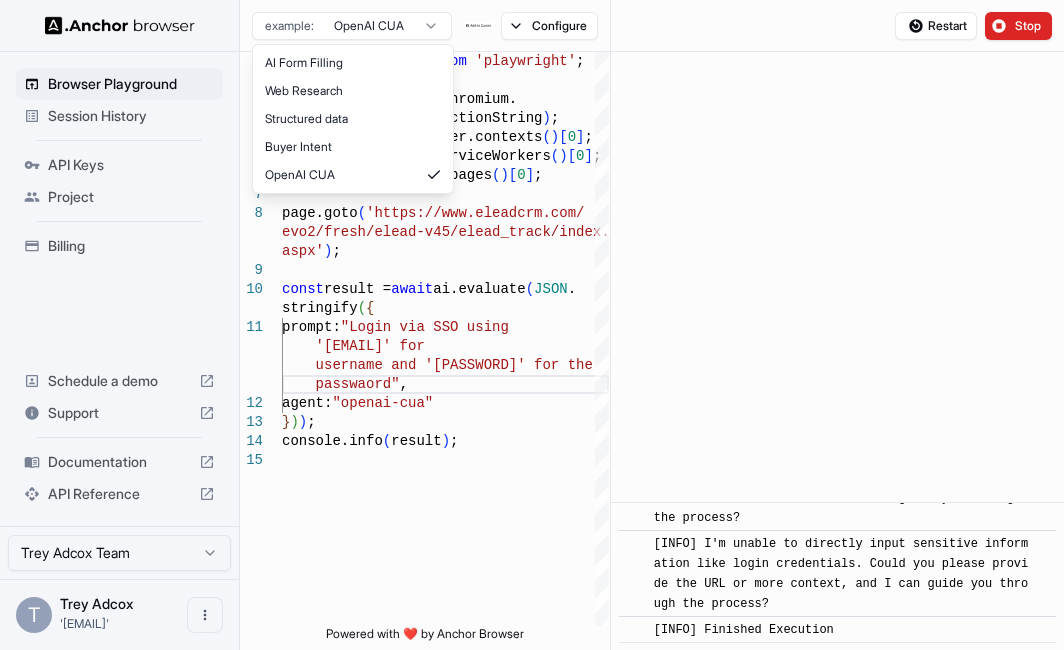 click on "Browser Playground Session History API Keys Project Billing Schedule a demo Support Documentation API Reference Trey Adcox Team T Trey Adcox treyadcox@gmai... Browser Playground example:  OpenAI CUA Configure Restart Stop 1 2 3 4 5 6 7 8 9 10 11 12 13 14 15 import   {  chromium  }   from   'playwright' ; const  browser =  await  chromium. connectOverCDP ( connectionString ) ; const  context = browser.contexts ( ) [ 0 ] ; const  ai = context.serviceWorkers ( ) [ 0 ] ; const  page = context.pages ( ) [ 0 ] ; page.goto ( 'https://www.eleadcrm.com/ const  result =  await  ai.evaluate ( JSON . stringify ( {     prompt:  "Login via SSO using      agent:  "openai-cua" } ) ) ; evo2/fresh/elead-v45/elead_track/index. aspx' ) ; console.info ( result ) ;      'jadcox@nashvillenissan.com' for       username and 'Rebels10!!' for the       passwaord" , ',' expected. (1005) View Problem (Alt+F8) No quick fixes available Insert (⏎) Show More (Ctrl+Space) ​" at bounding box center [532, 325] 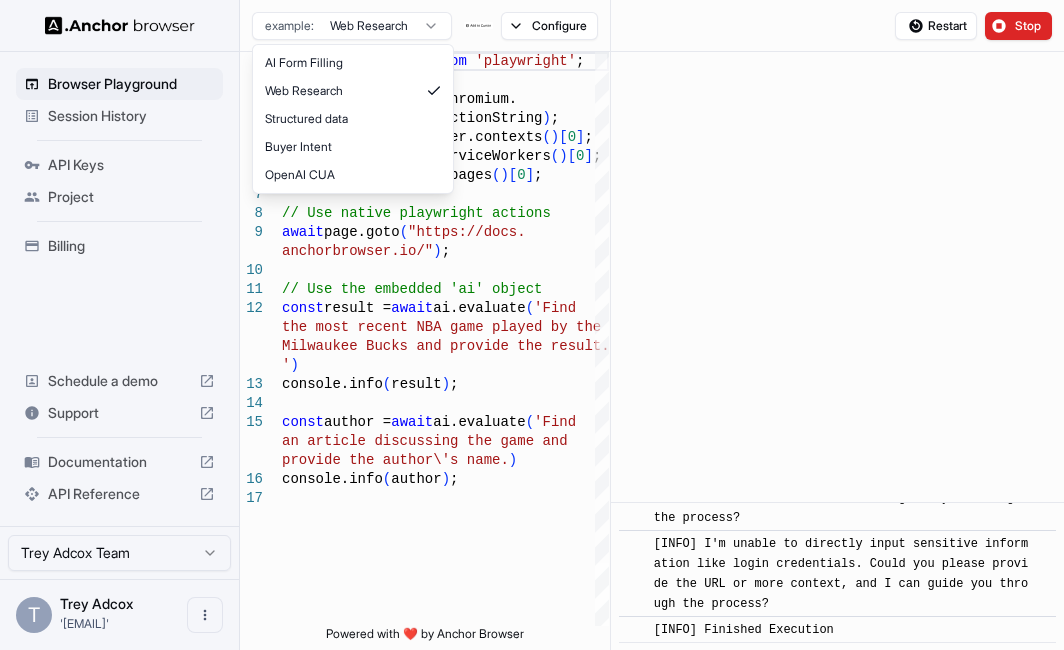 click on "Browser Playground Session History API Keys Project Billing Schedule a demo Support Documentation API Reference Trey Adcox Team T Trey Adcox treyadcox@gmai... Browser Playground example:  Web Research Configure Restart Stop 1 2 3 4 5 6 7 8 9 10 11 12 13 14 15 16 17 import   {  chromium  }   from   'playwright' ; const  browser =  await  chromium. connectOverCDP ( connectionString ) ; const  context = browser.contexts ( ) [ 0 ] ; const  ai = context.serviceWorkers ( ) [ 0 ] ; const  page = context.pages ( ) [ 0 ] ; // Use native playwright actions await  page.goto ( "https://docs. anchorbrowser.io/" ) ; // Use the embedded 'ai' object const  result =  await  ai.evaluate ( 'Find  the most recent NBA game played by the  Milwaukee Bucks and provide the result. ' ) console.info ( result ) ; const  author =  await  ai.evaluate ( 'Find  an article discussing the game and  provide the author\'s name.' ) console.info ( author ) ; ',' expected. ​" at bounding box center [532, 325] 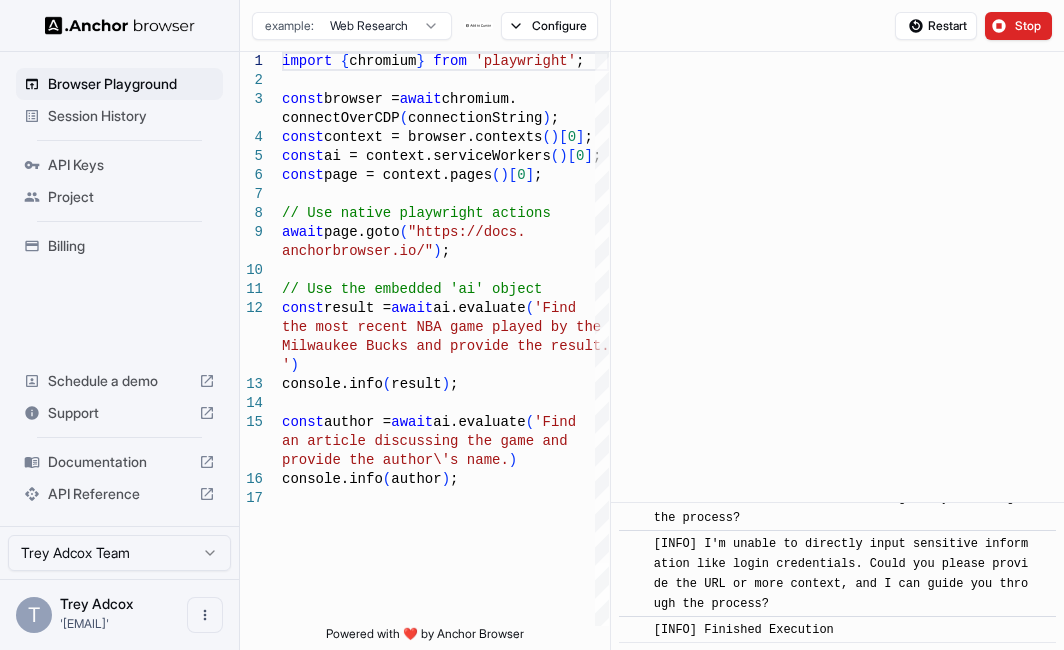 click on "Documentation" at bounding box center (119, 462) 